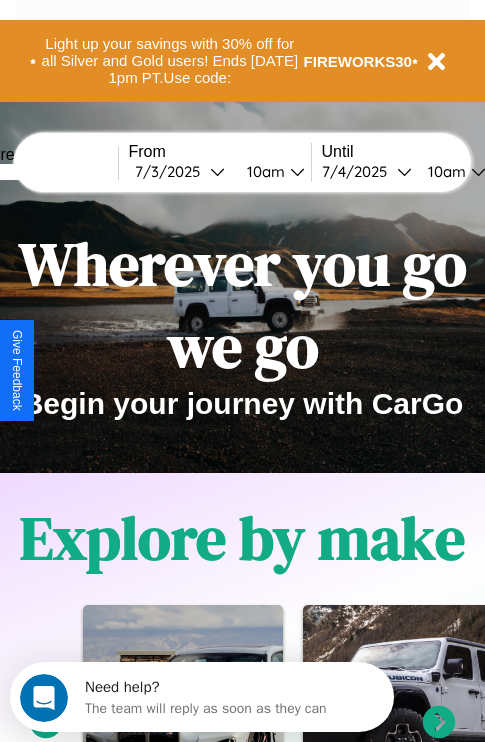 scroll, scrollTop: 0, scrollLeft: 0, axis: both 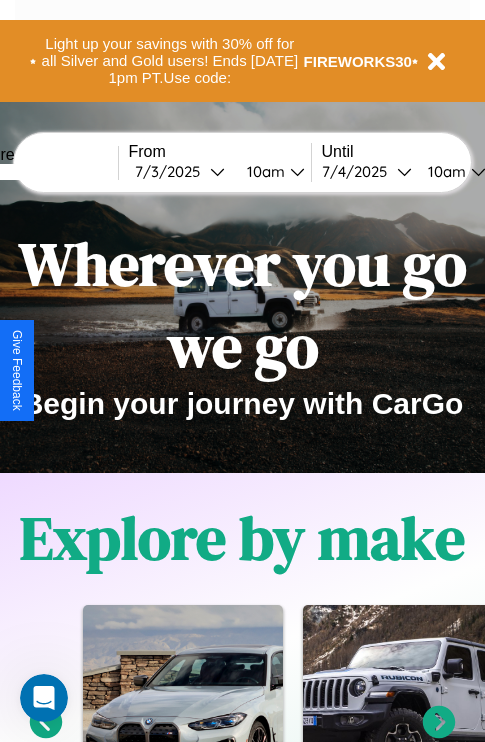 click at bounding box center [43, 172] 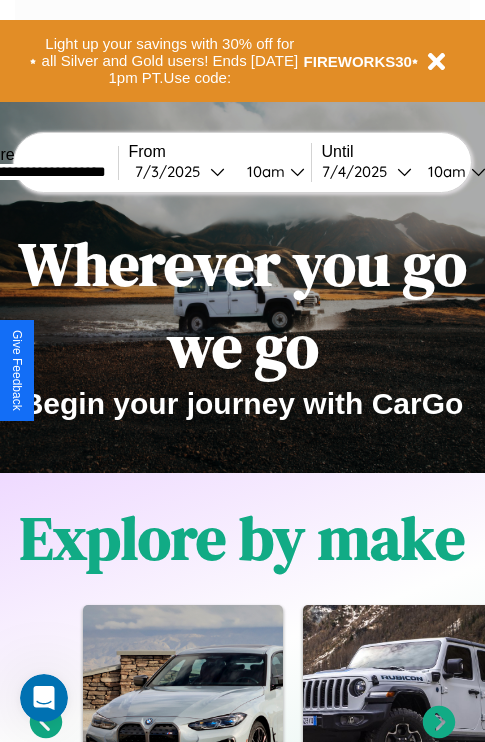 type on "**********" 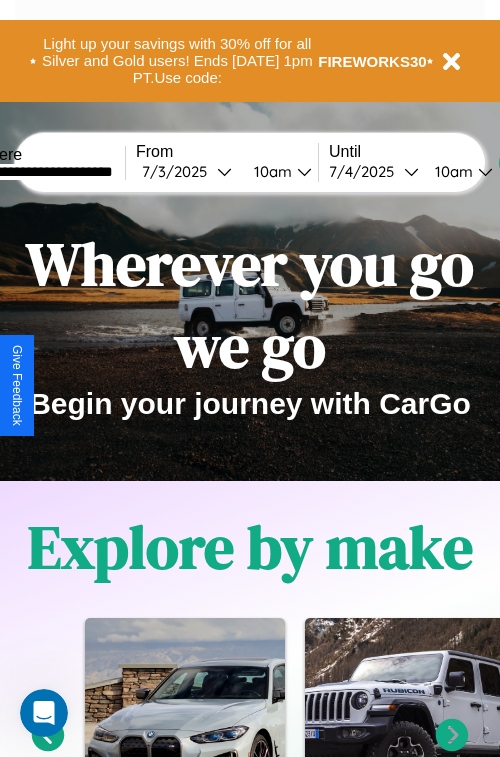select on "*" 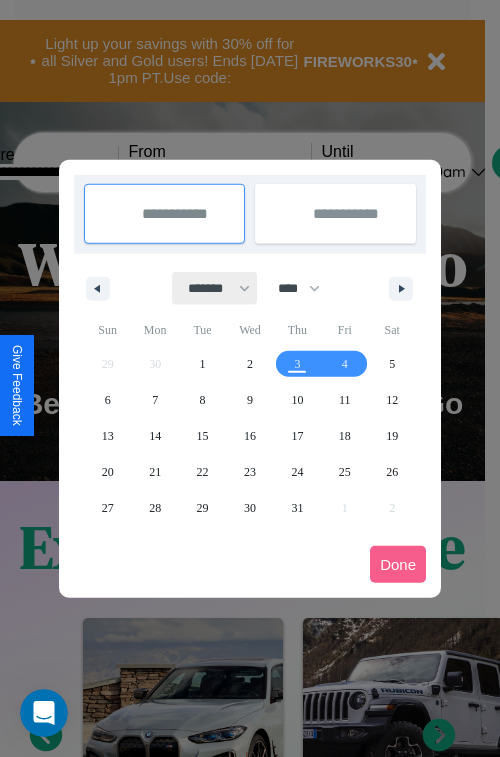 click on "******* ******** ***** ***** *** **** **** ****** ********* ******* ******** ********" at bounding box center [215, 288] 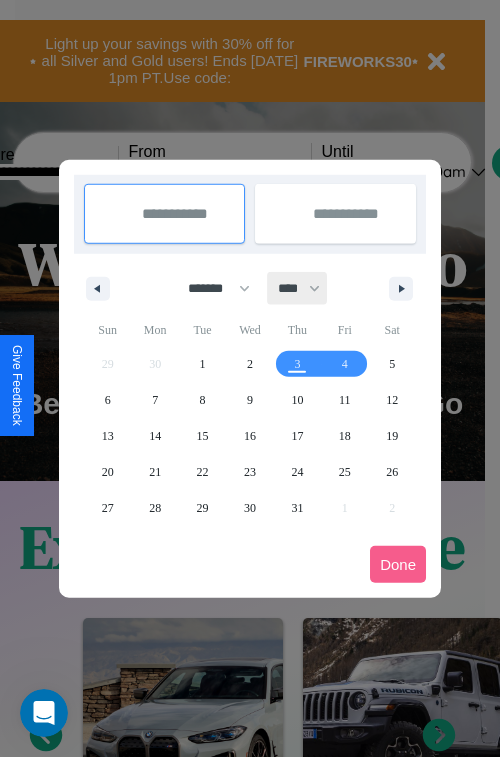 click on "**** **** **** **** **** **** **** **** **** **** **** **** **** **** **** **** **** **** **** **** **** **** **** **** **** **** **** **** **** **** **** **** **** **** **** **** **** **** **** **** **** **** **** **** **** **** **** **** **** **** **** **** **** **** **** **** **** **** **** **** **** **** **** **** **** **** **** **** **** **** **** **** **** **** **** **** **** **** **** **** **** **** **** **** **** **** **** **** **** **** **** **** **** **** **** **** **** **** **** **** **** **** **** **** **** **** **** **** **** **** **** **** **** **** **** **** **** **** **** **** ****" at bounding box center [298, 288] 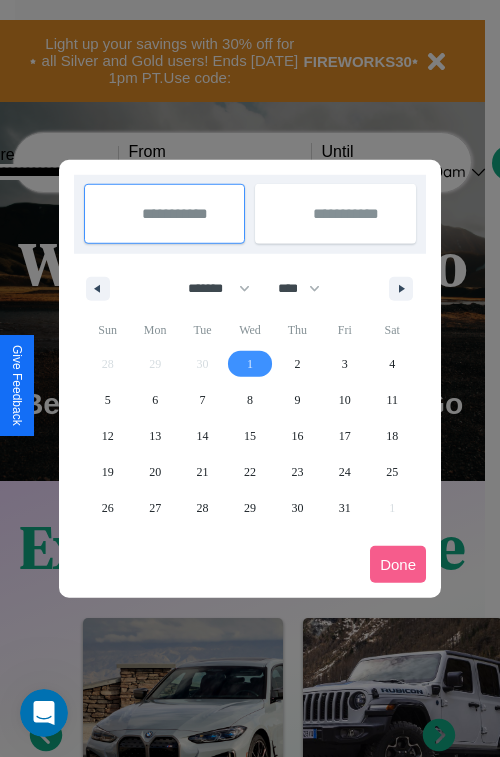 click on "1" at bounding box center [250, 364] 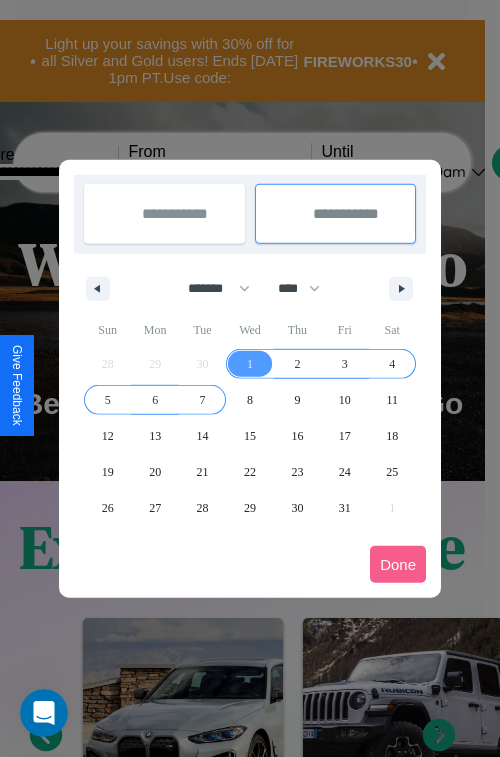 click on "7" at bounding box center (203, 400) 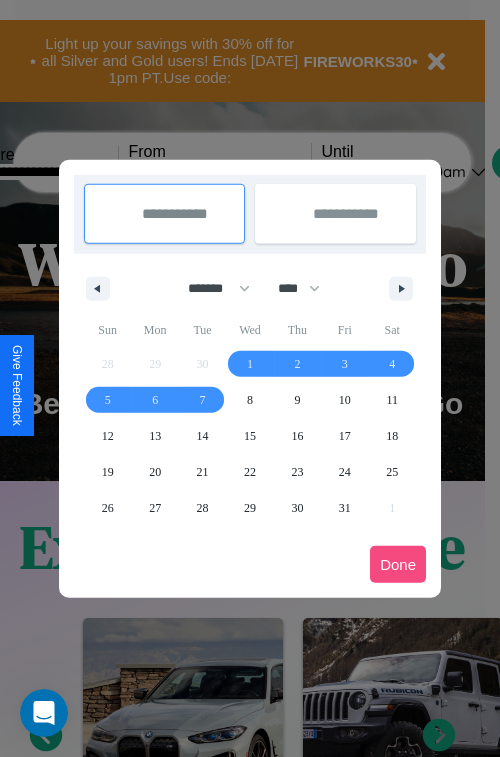 click on "Done" at bounding box center (398, 564) 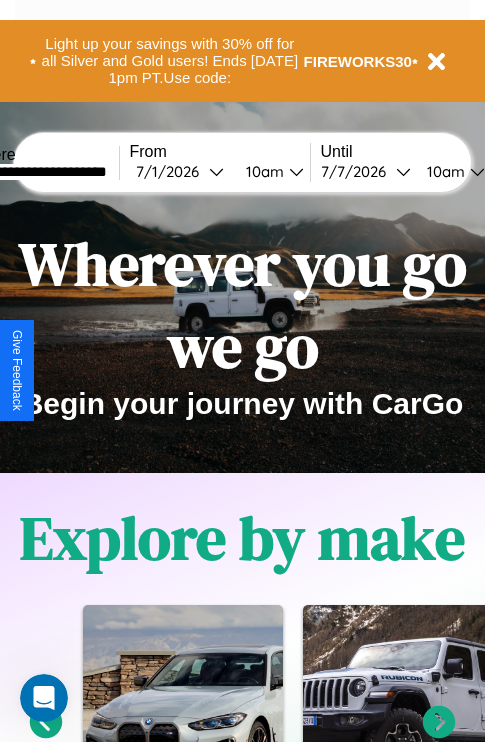 scroll, scrollTop: 0, scrollLeft: 66, axis: horizontal 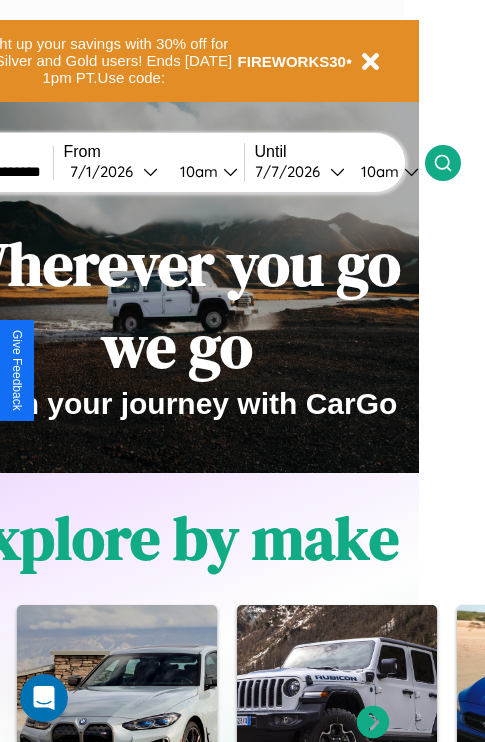 click 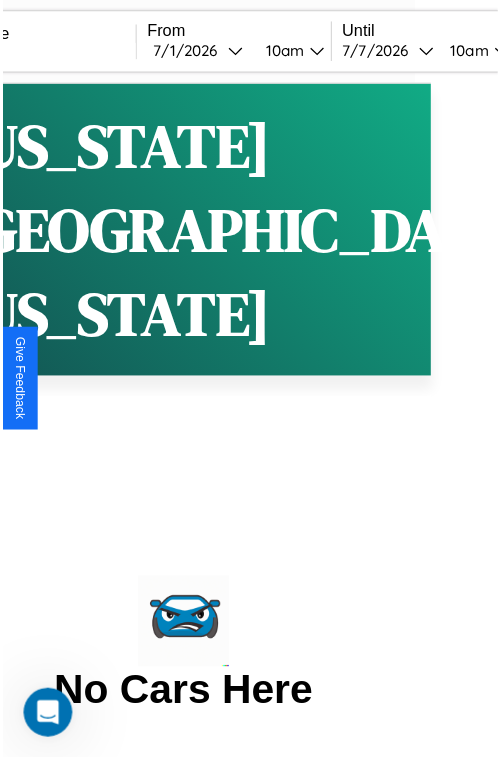 scroll, scrollTop: 0, scrollLeft: 0, axis: both 